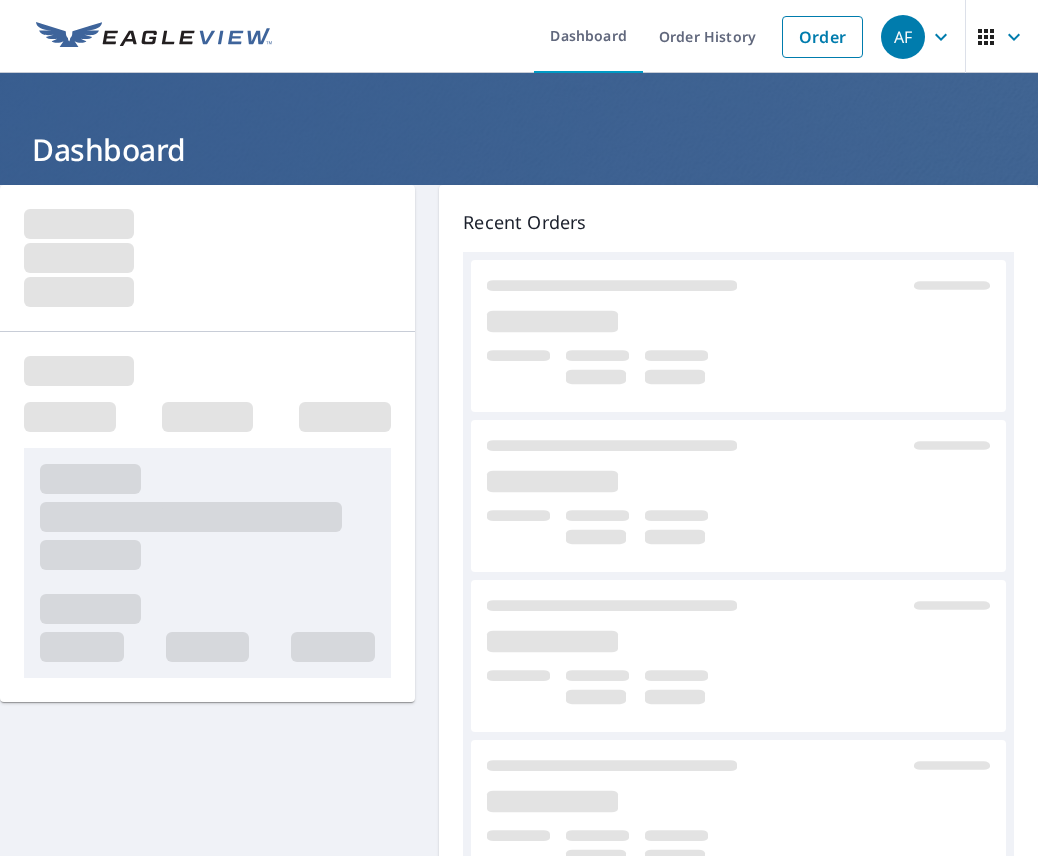 scroll, scrollTop: 0, scrollLeft: 0, axis: both 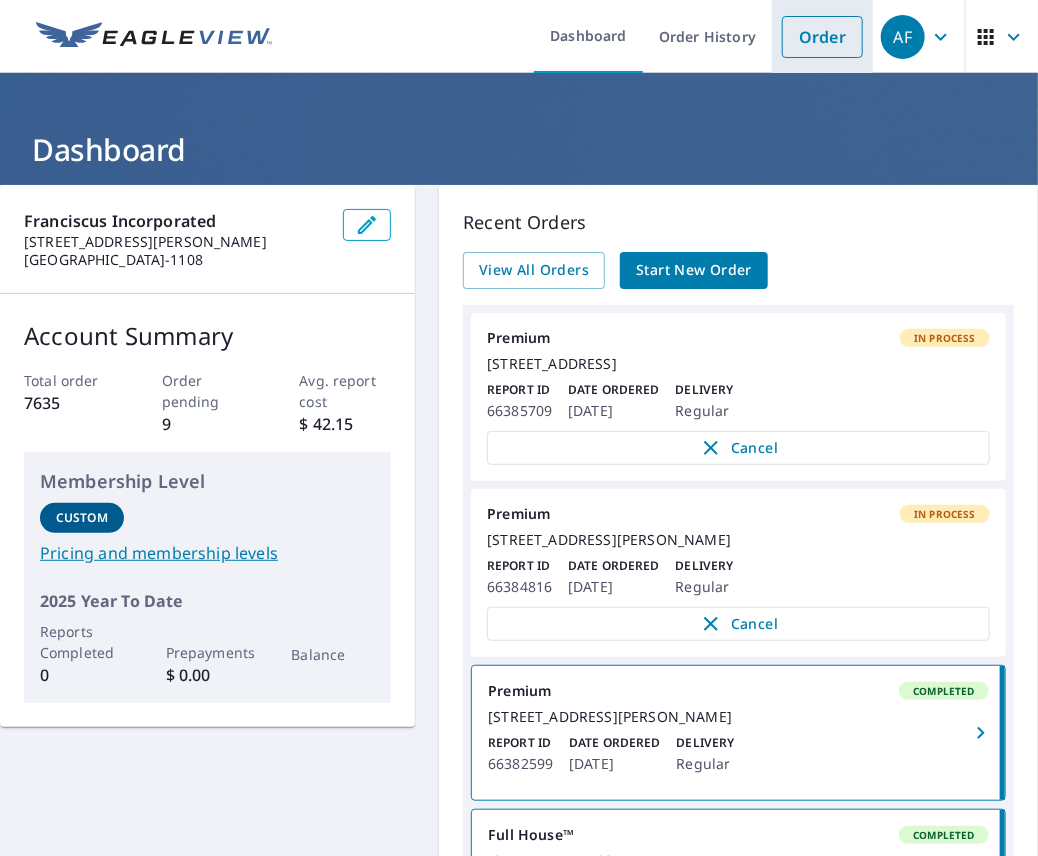 click on "Order" at bounding box center (822, 37) 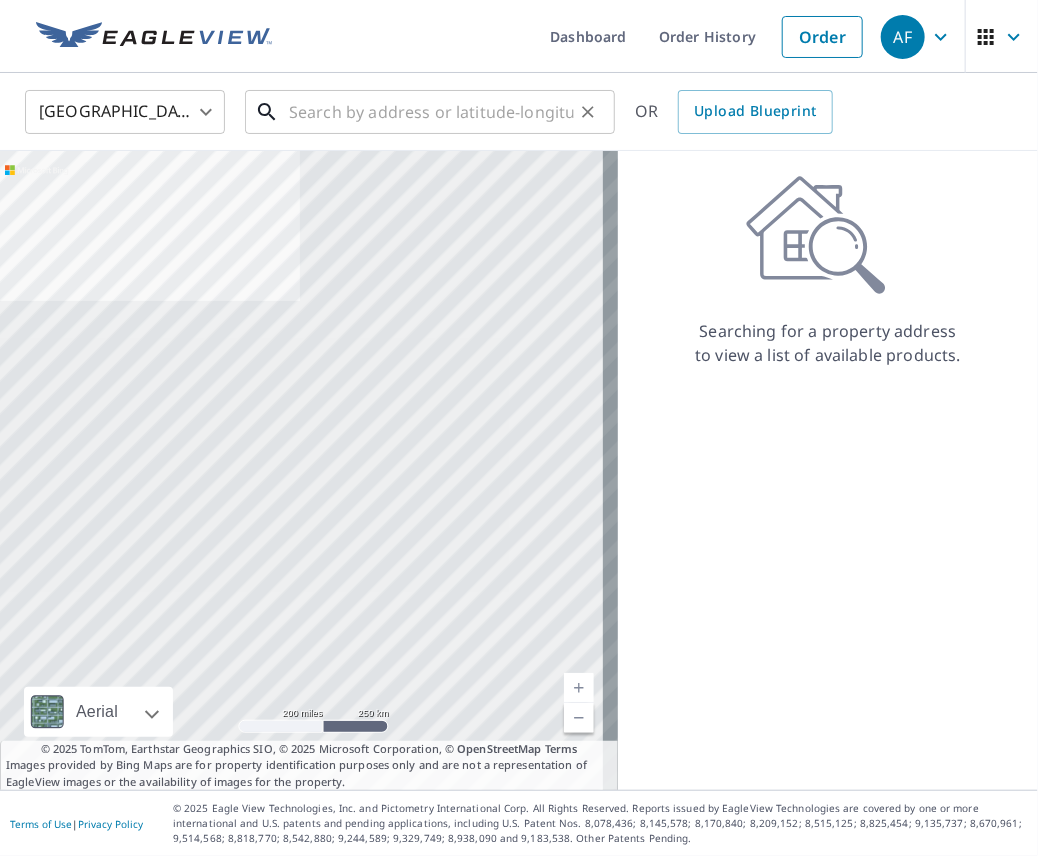 click at bounding box center [431, 112] 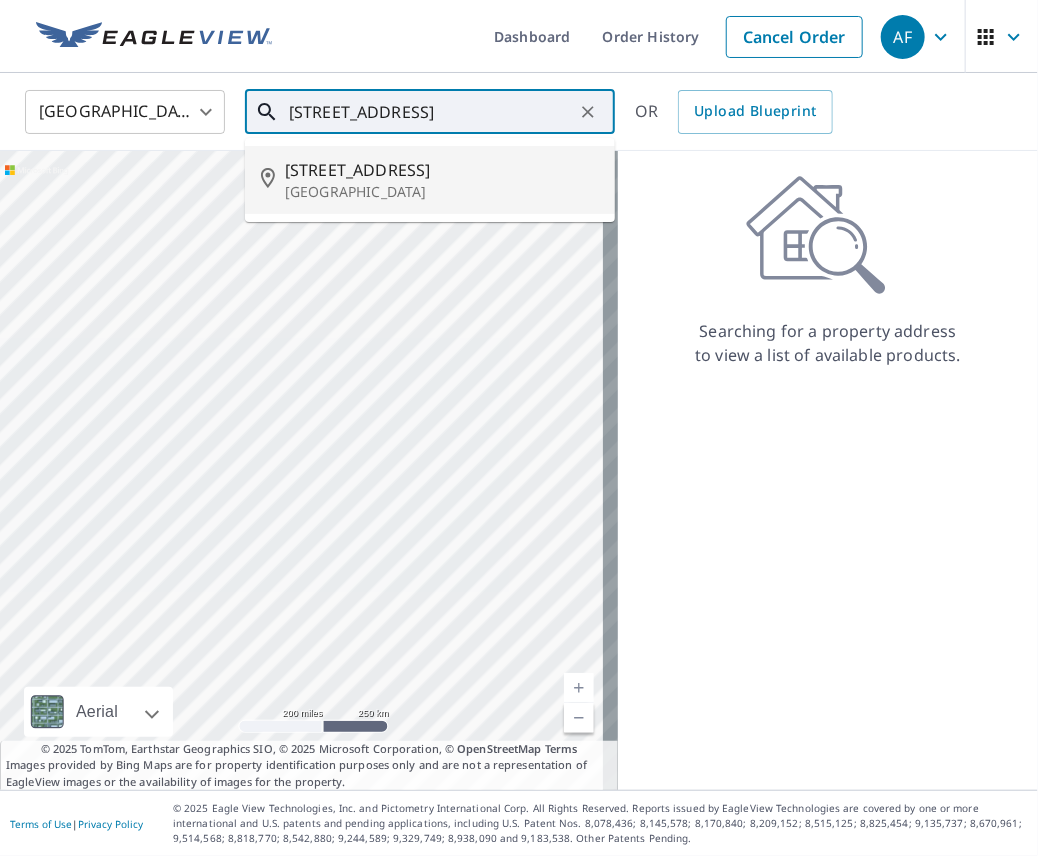 click on "[STREET_ADDRESS]" at bounding box center (442, 170) 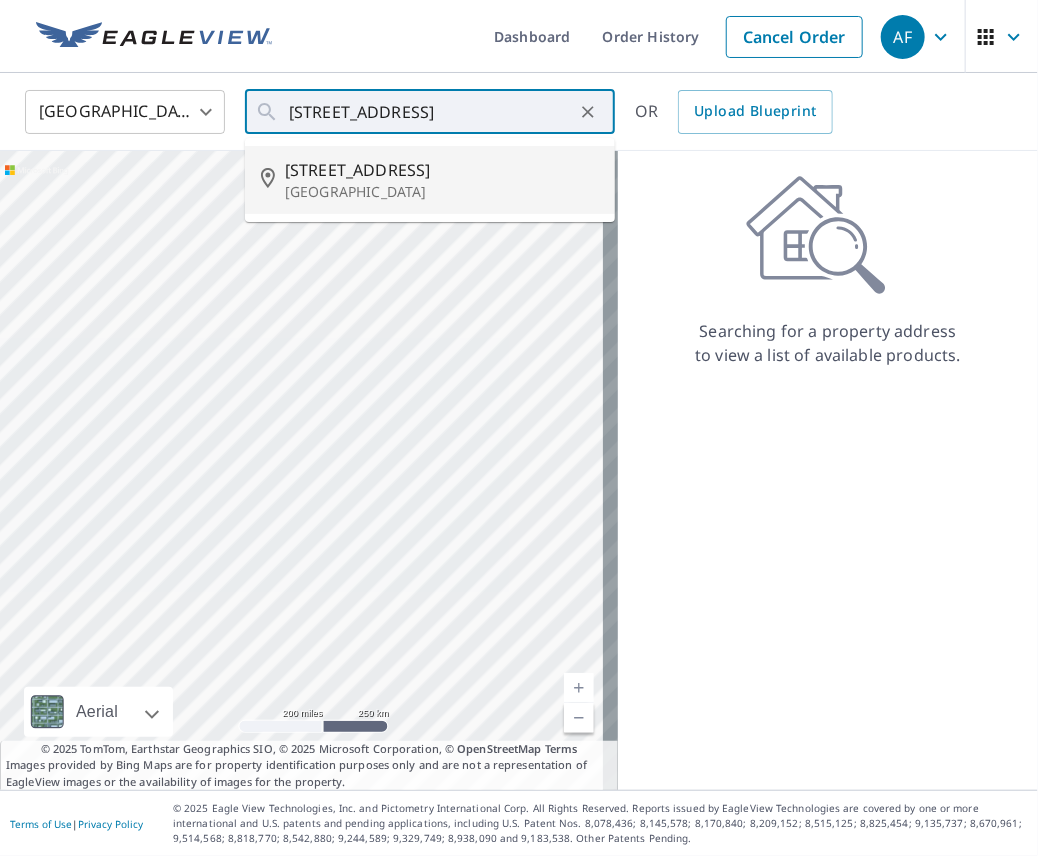 type on "[STREET_ADDRESS]" 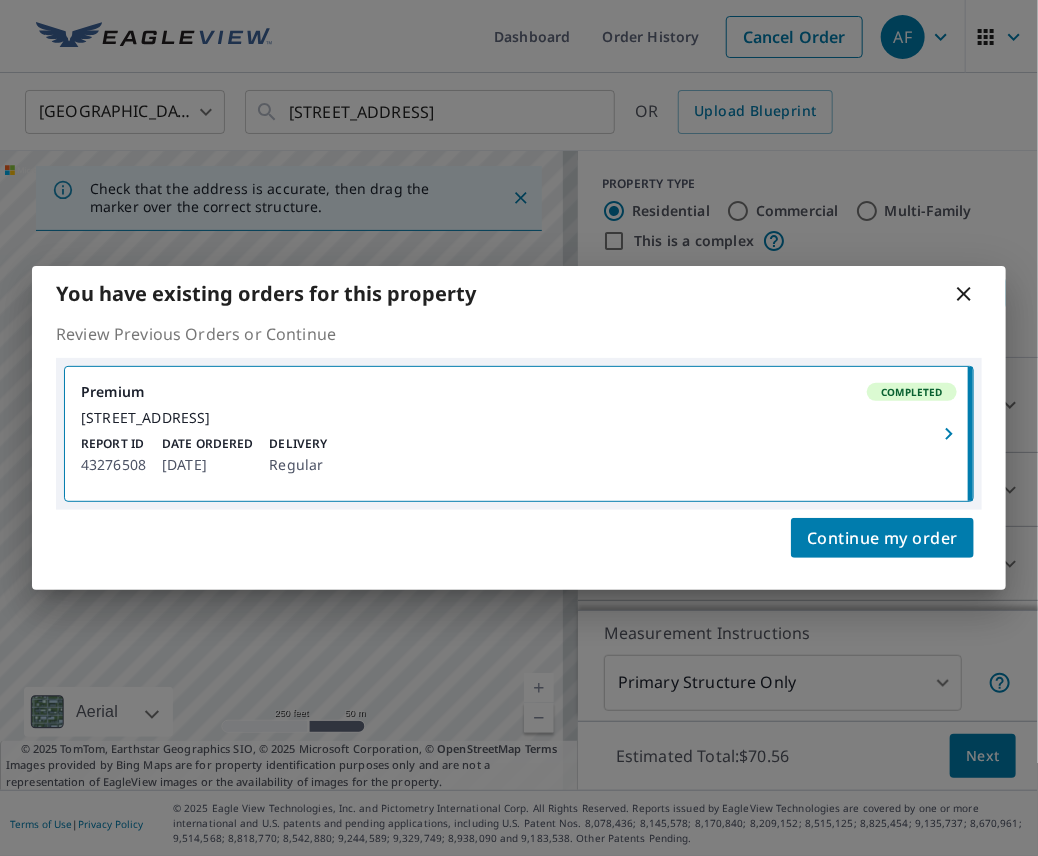 click on "[STREET_ADDRESS]" at bounding box center (519, 418) 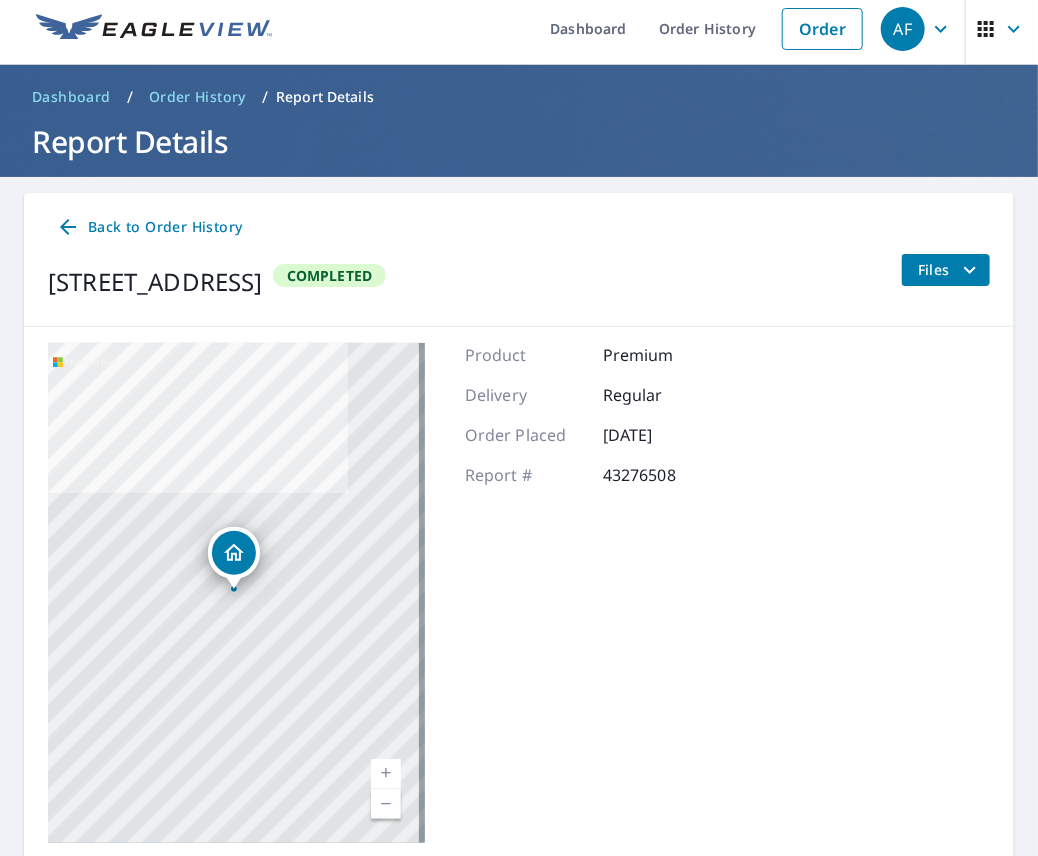 scroll, scrollTop: 8, scrollLeft: 0, axis: vertical 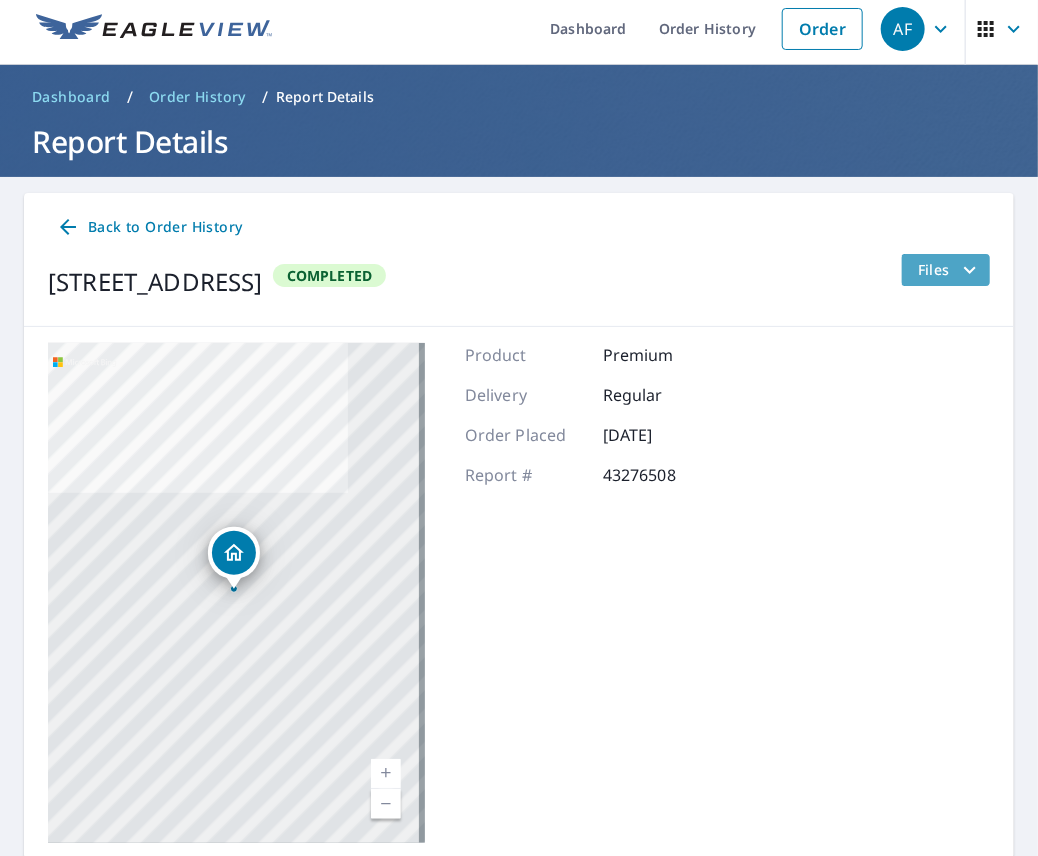 click on "Files" at bounding box center [950, 270] 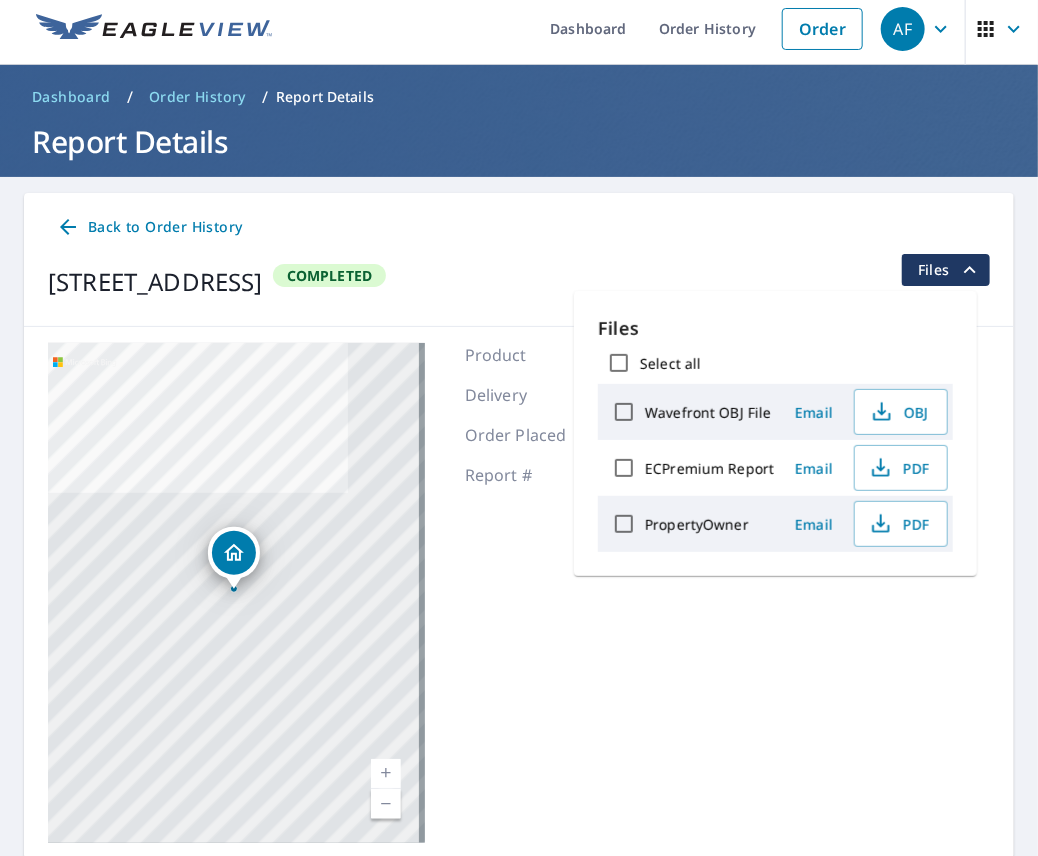 click on "Product Premium Delivery Regular Order Placed [DATE] Report # 43276508" at bounding box center [594, 593] 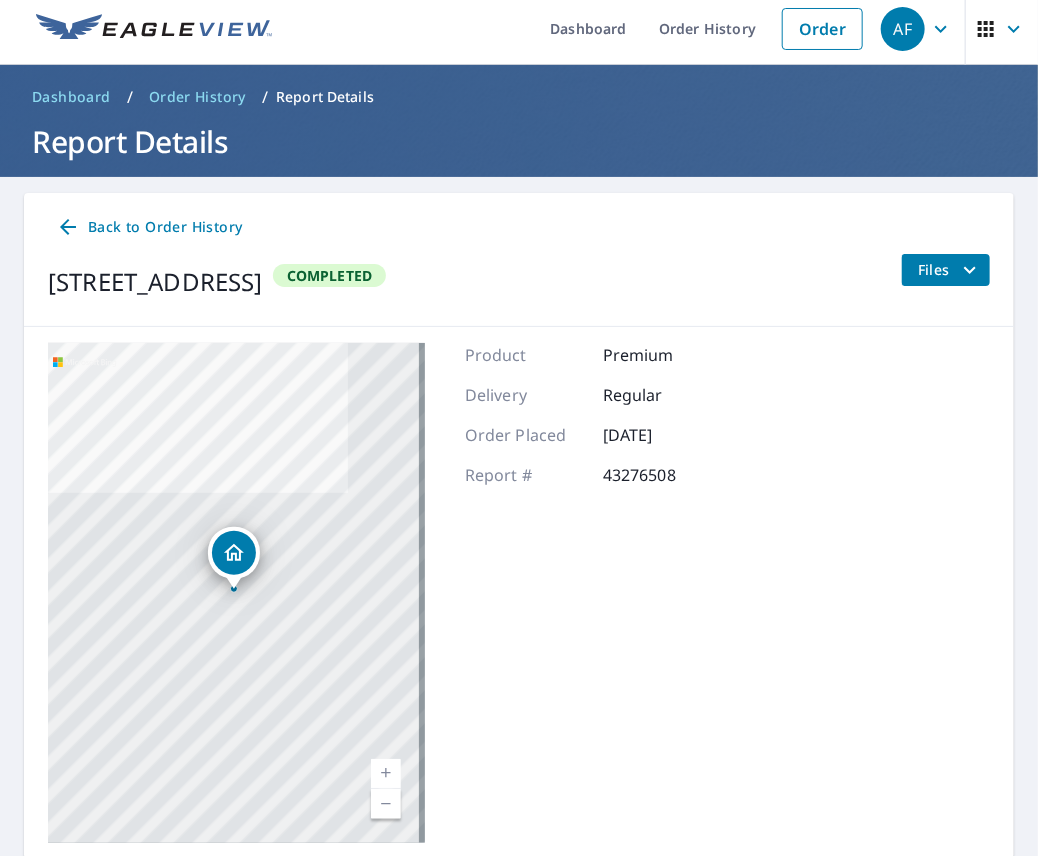 scroll, scrollTop: 92, scrollLeft: 0, axis: vertical 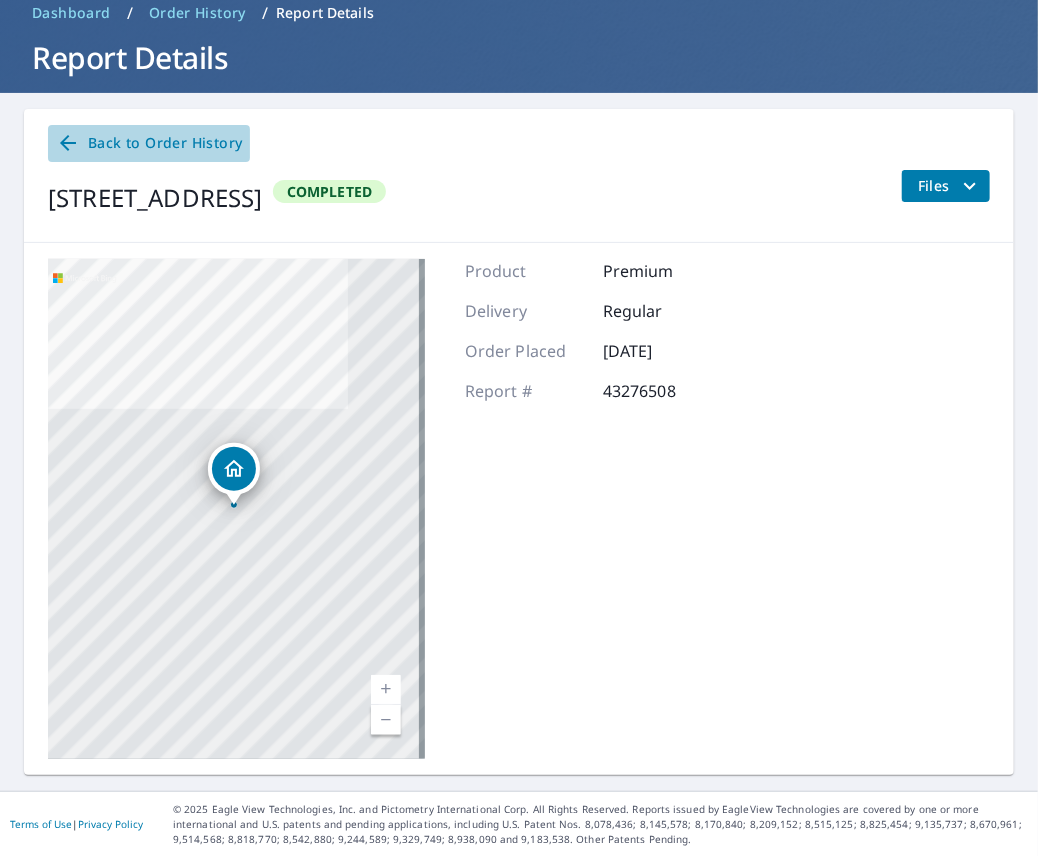 click 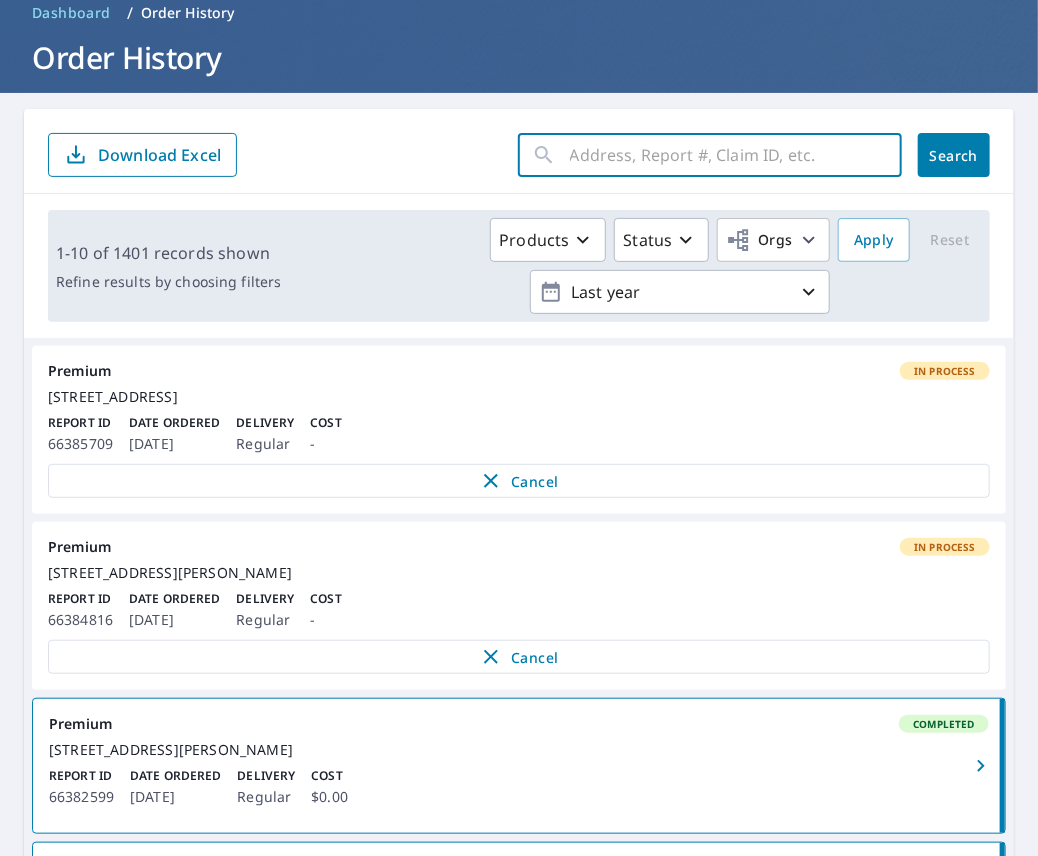 click at bounding box center [736, 155] 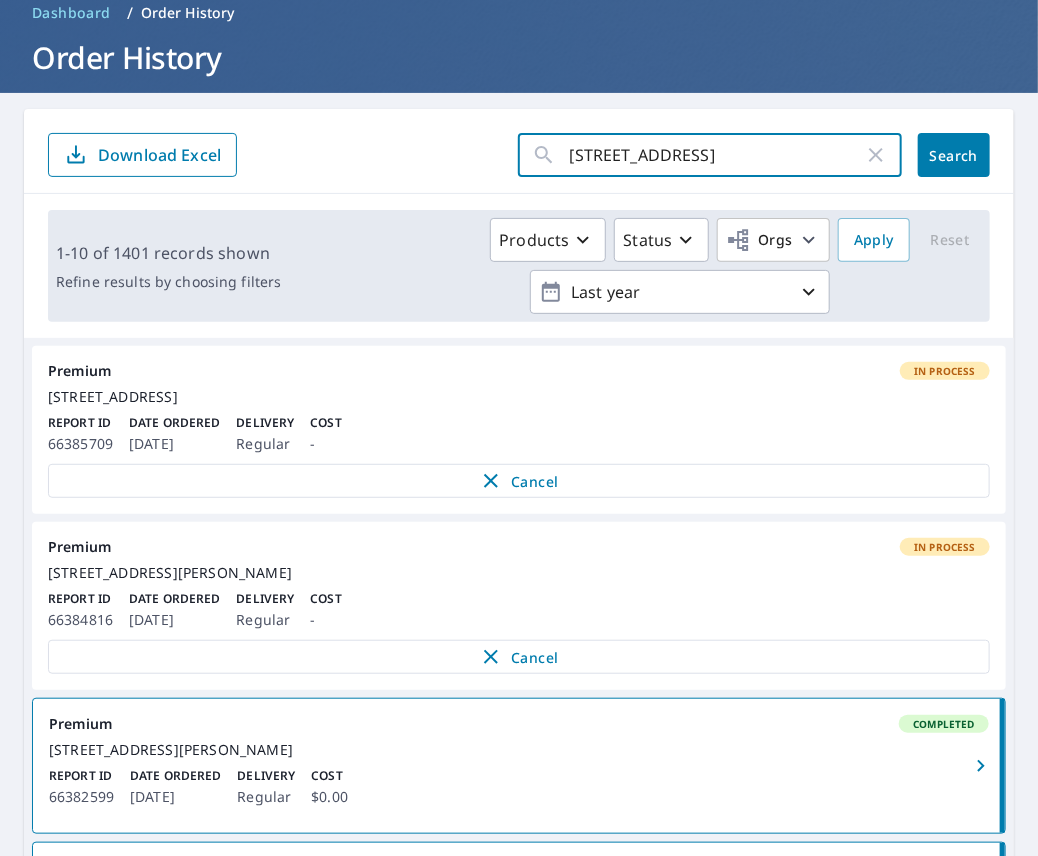 type on "[STREET_ADDRESS]" 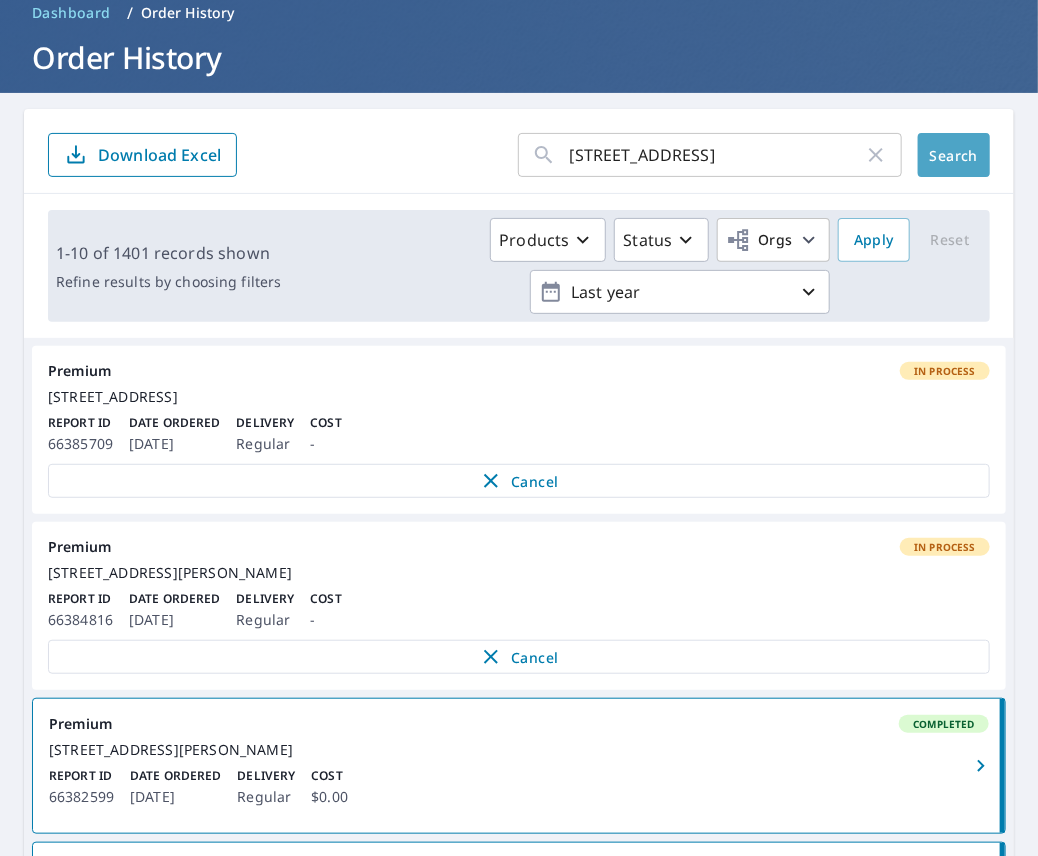 click on "Search" 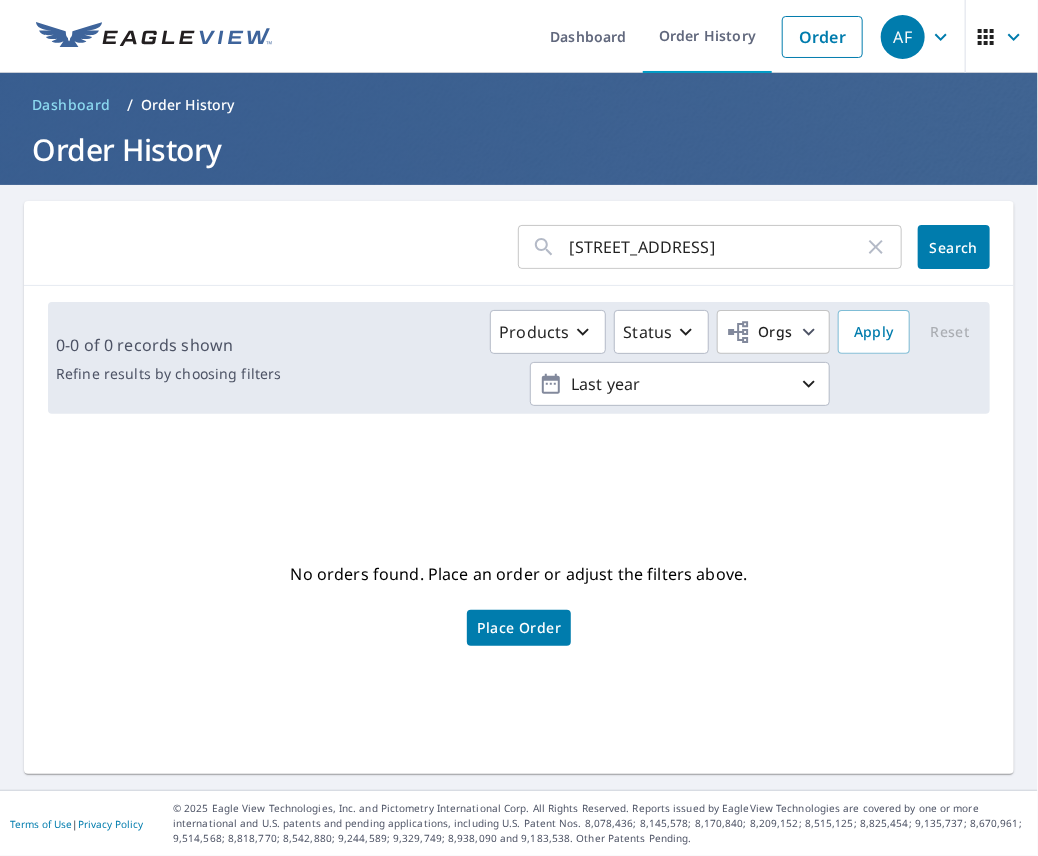 scroll, scrollTop: 0, scrollLeft: 0, axis: both 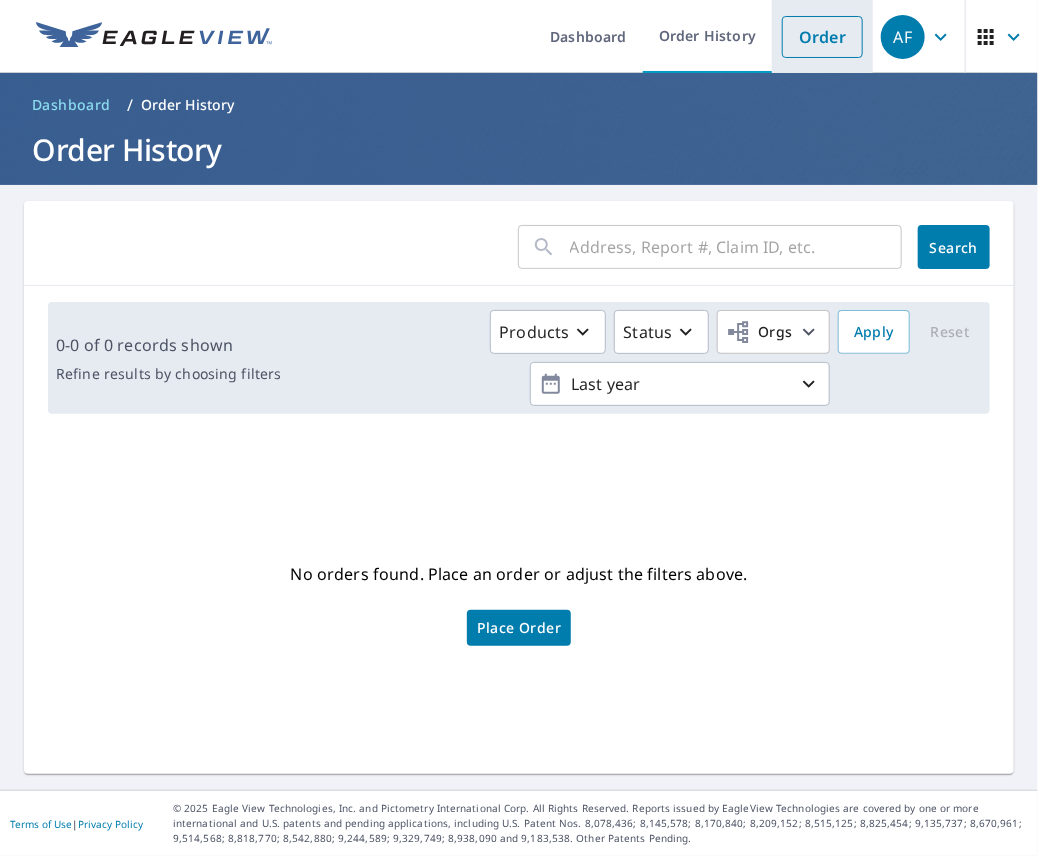 click on "Order" at bounding box center (822, 37) 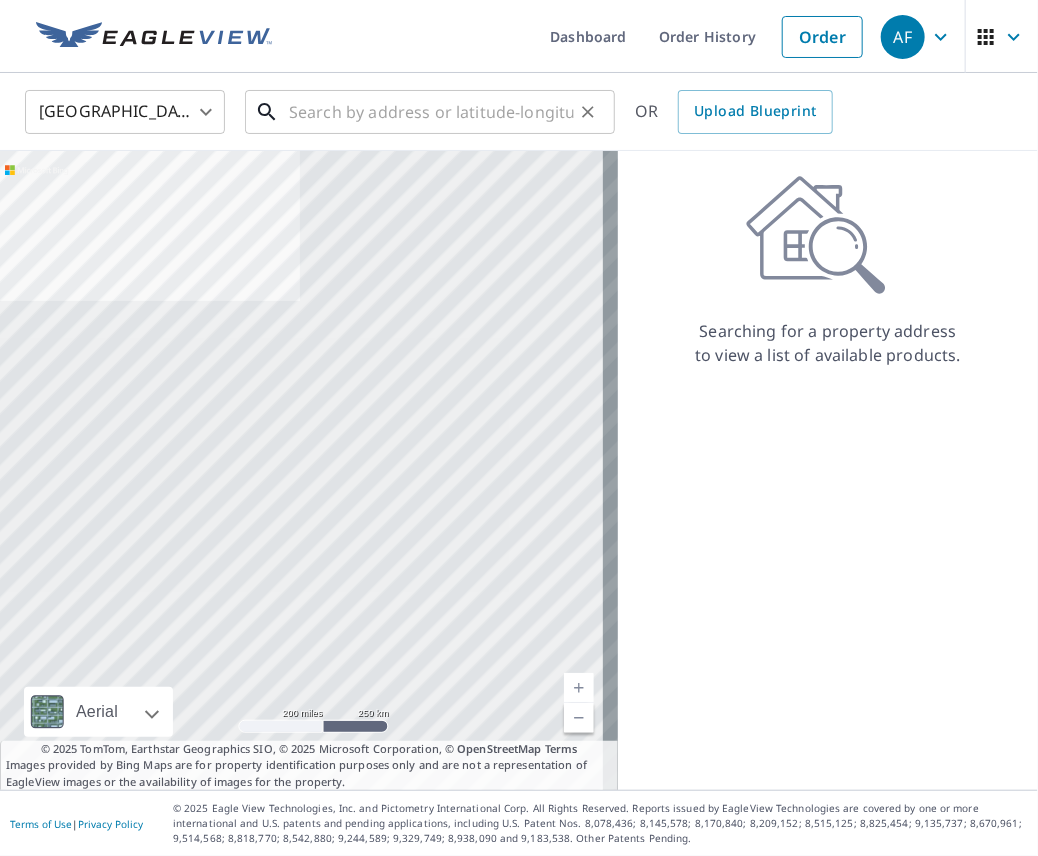click at bounding box center [431, 112] 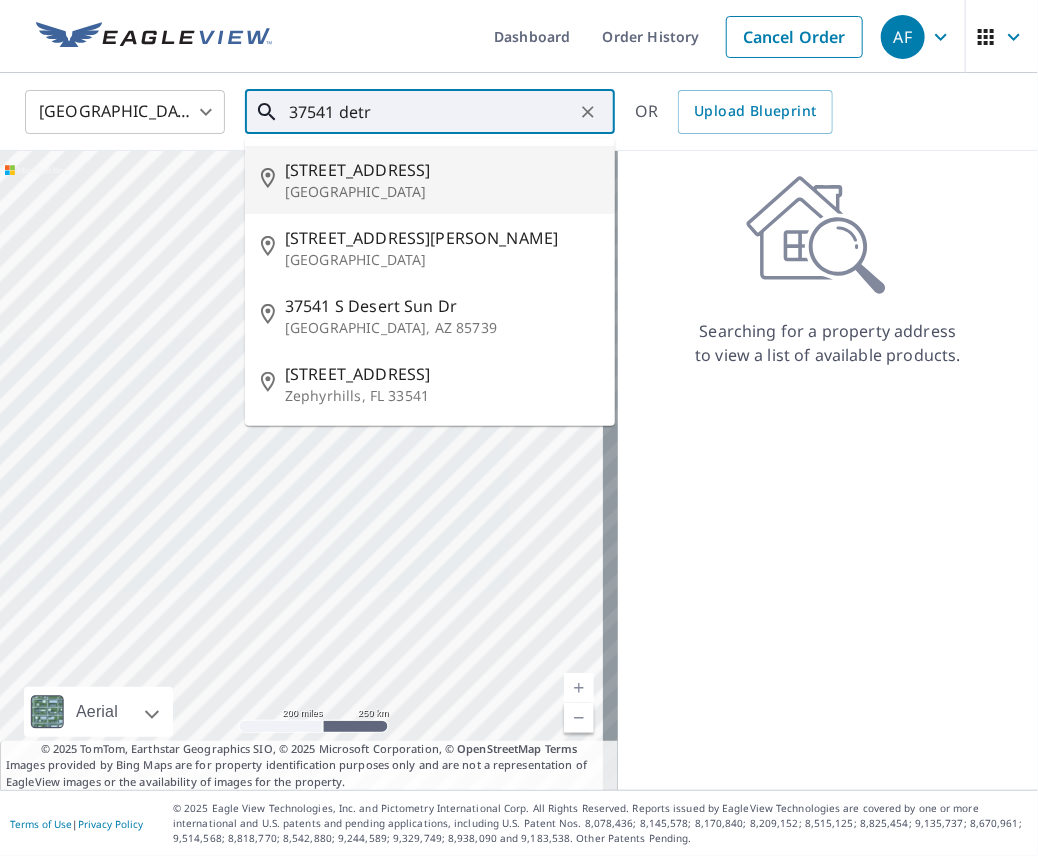 click on "[STREET_ADDRESS]" at bounding box center [442, 170] 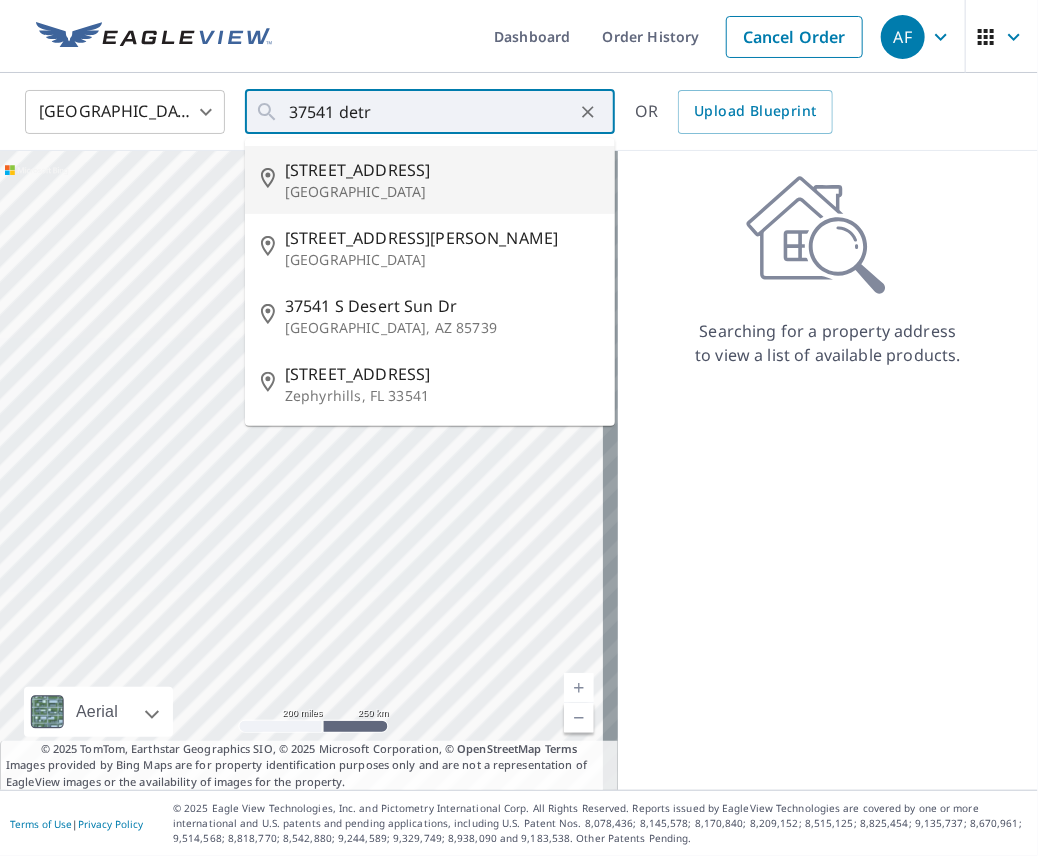 type on "[STREET_ADDRESS]" 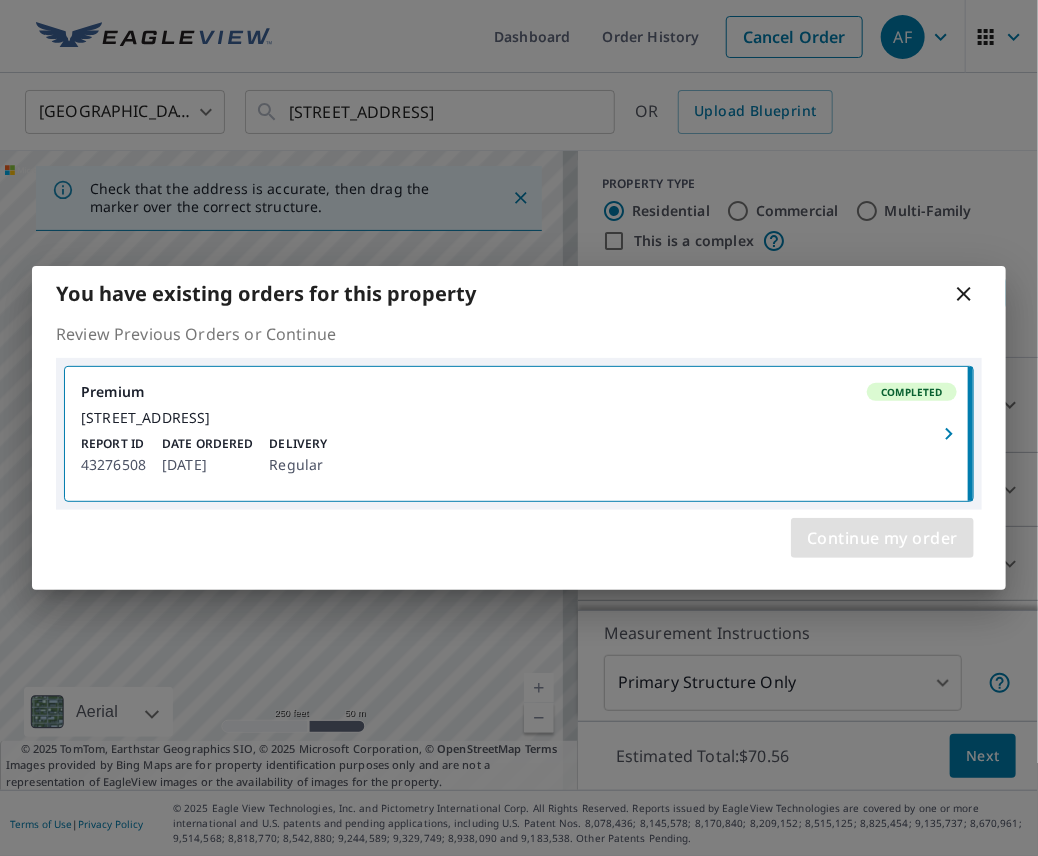 click on "Continue my order" at bounding box center [882, 538] 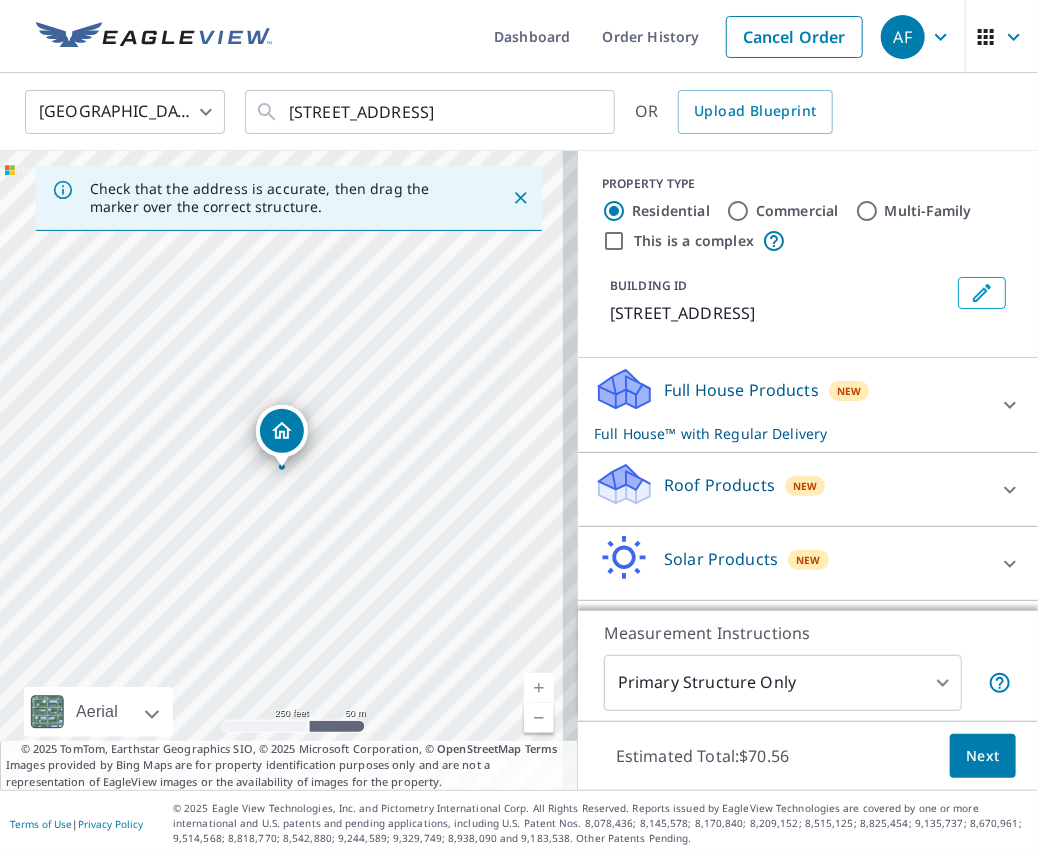 click on "Roof Products" at bounding box center (719, 485) 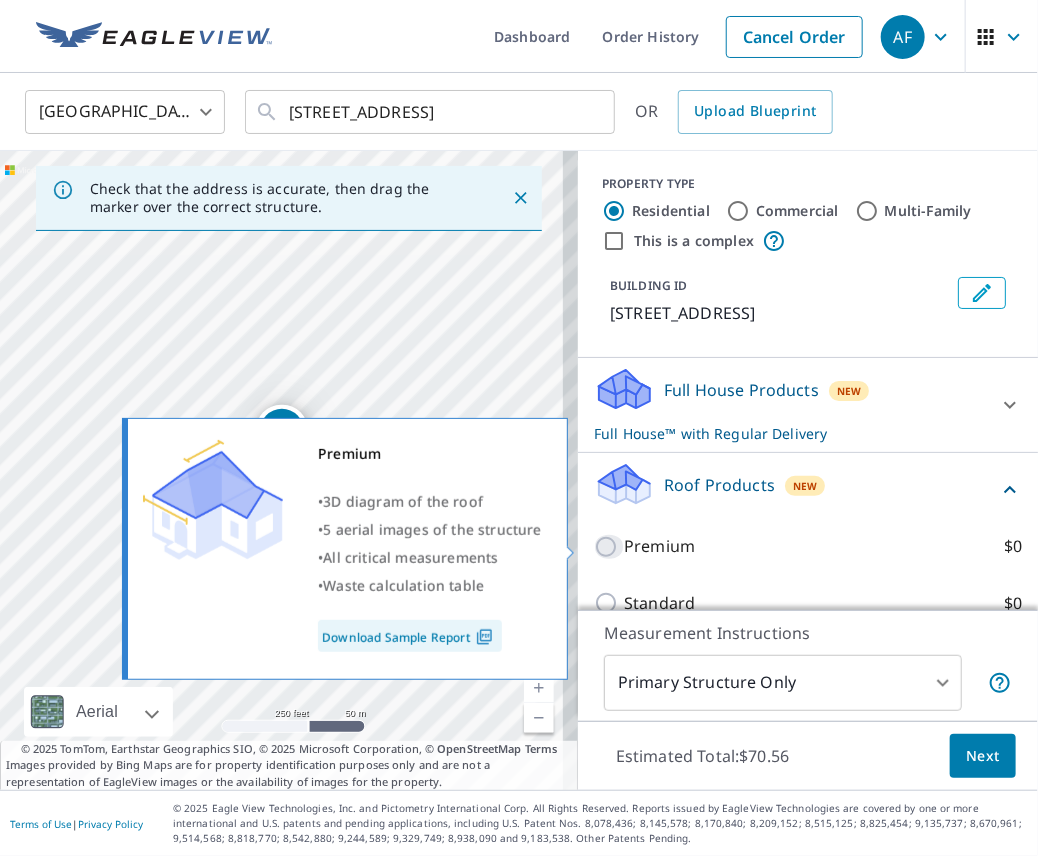 click on "Premium $0" at bounding box center [609, 547] 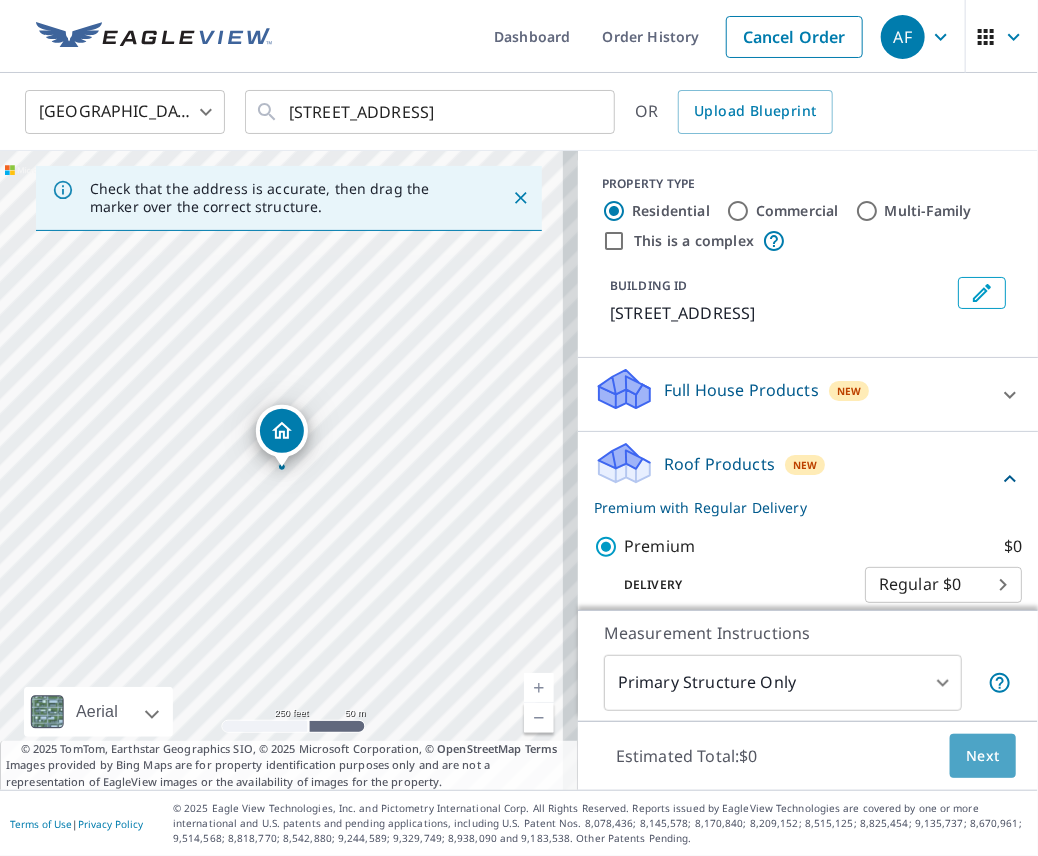 click on "Next" at bounding box center (983, 756) 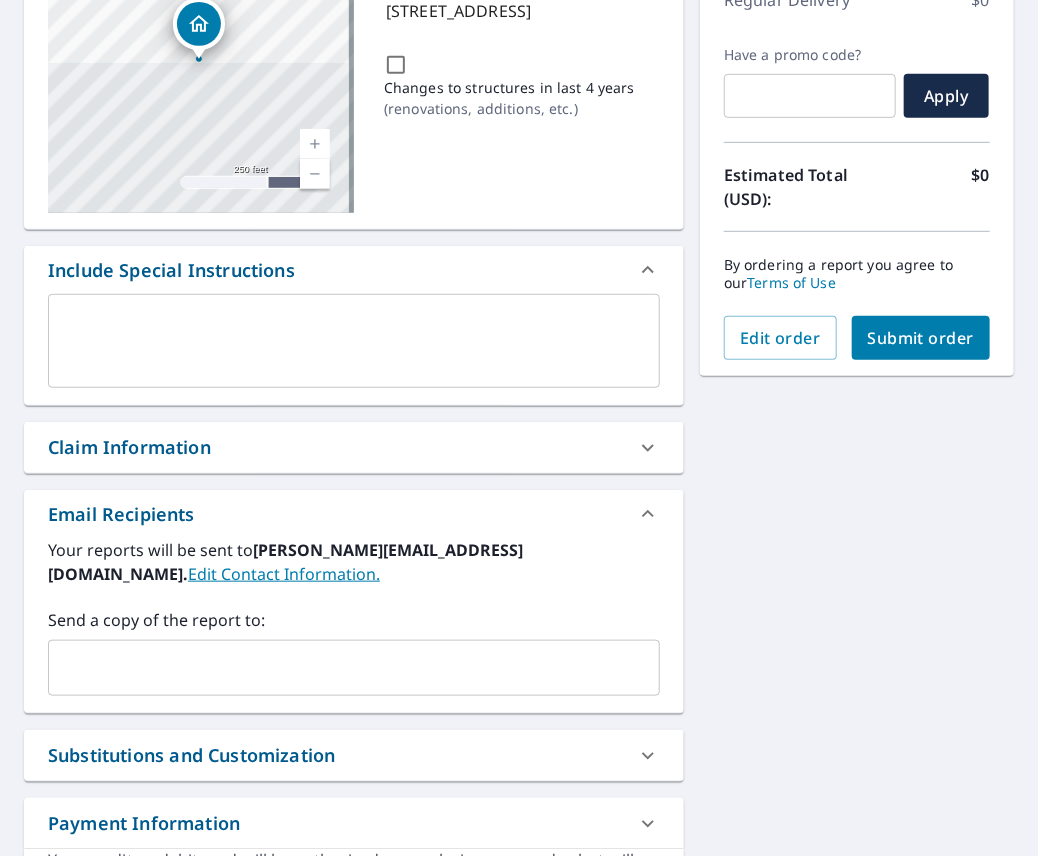 scroll, scrollTop: 0, scrollLeft: 0, axis: both 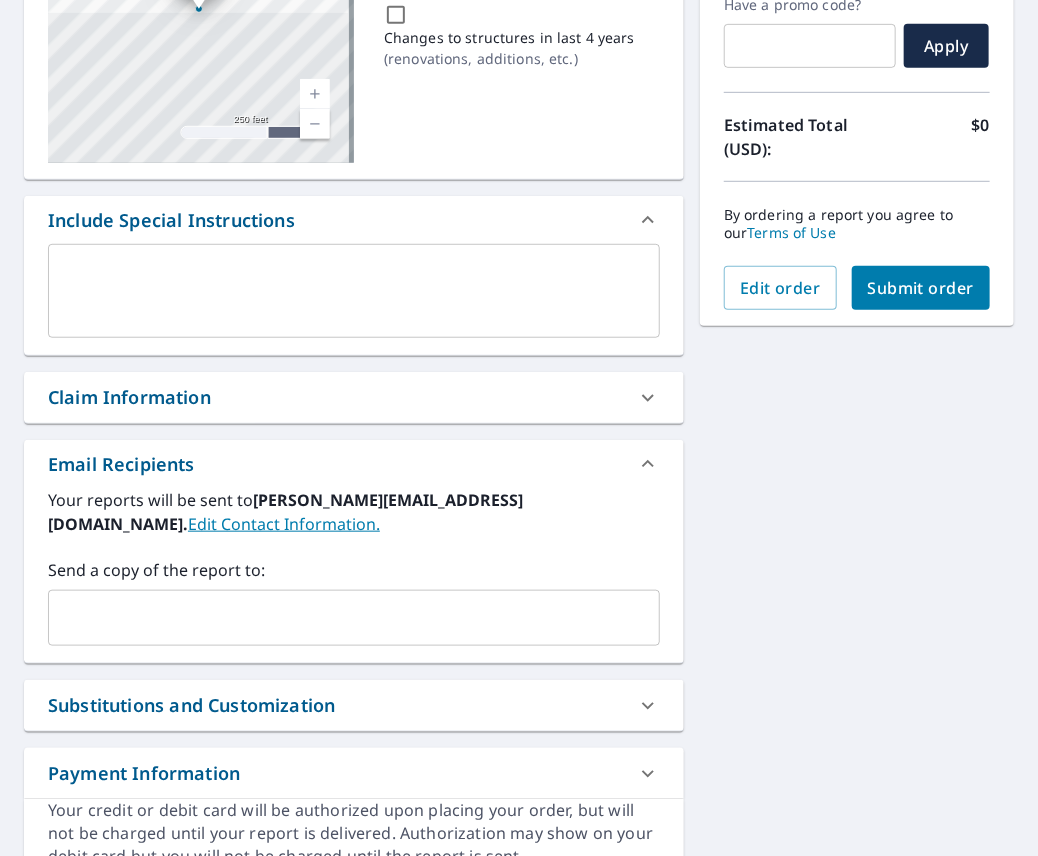 click on "​" at bounding box center (354, 618) 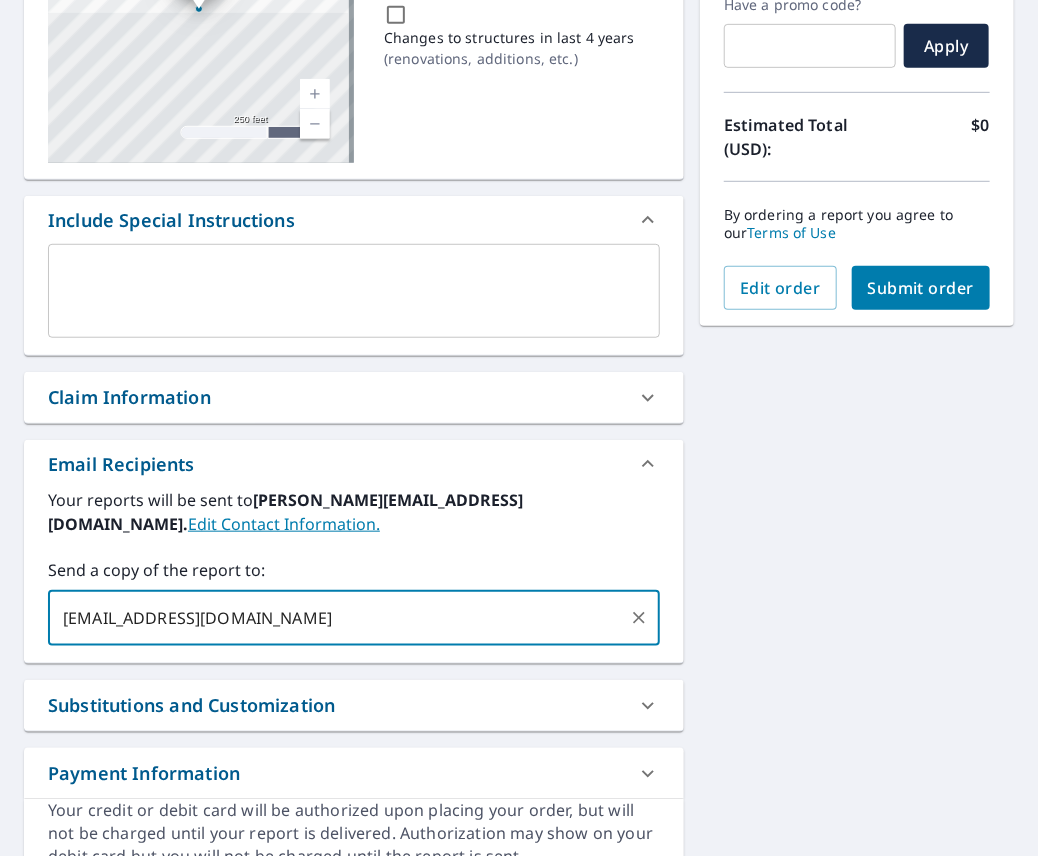 scroll, scrollTop: 439, scrollLeft: 0, axis: vertical 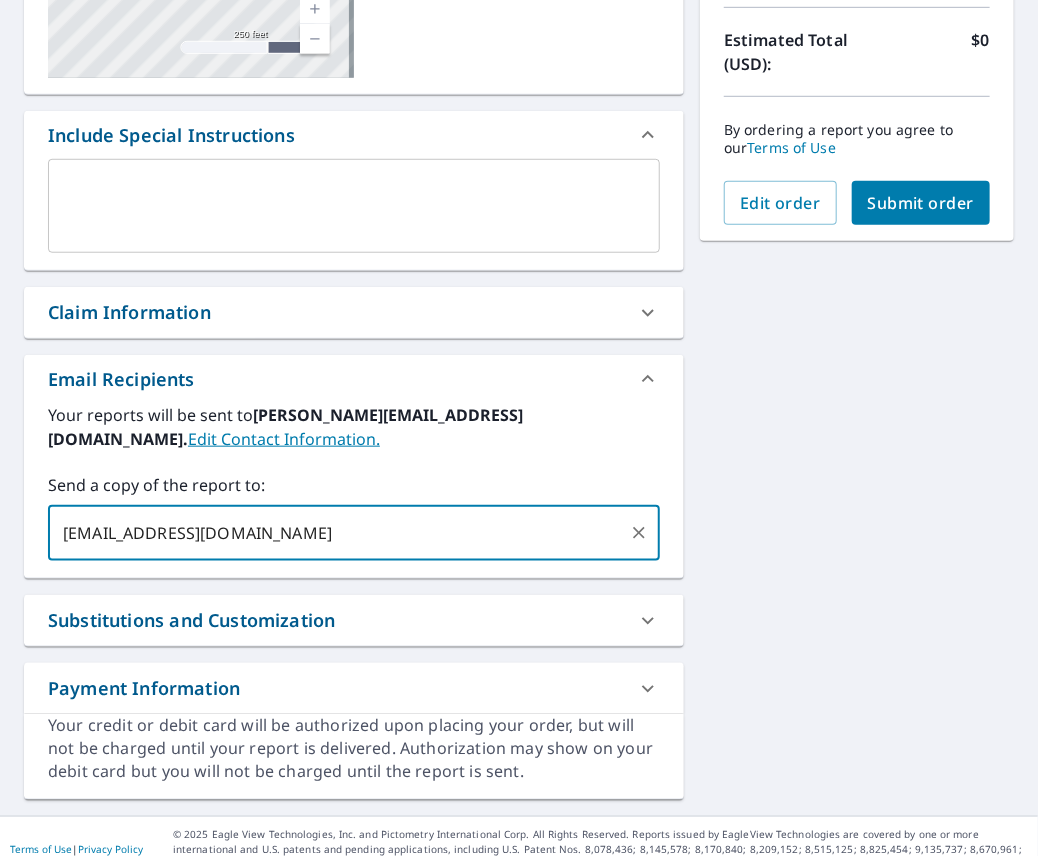type on "[EMAIL_ADDRESS][DOMAIN_NAME]" 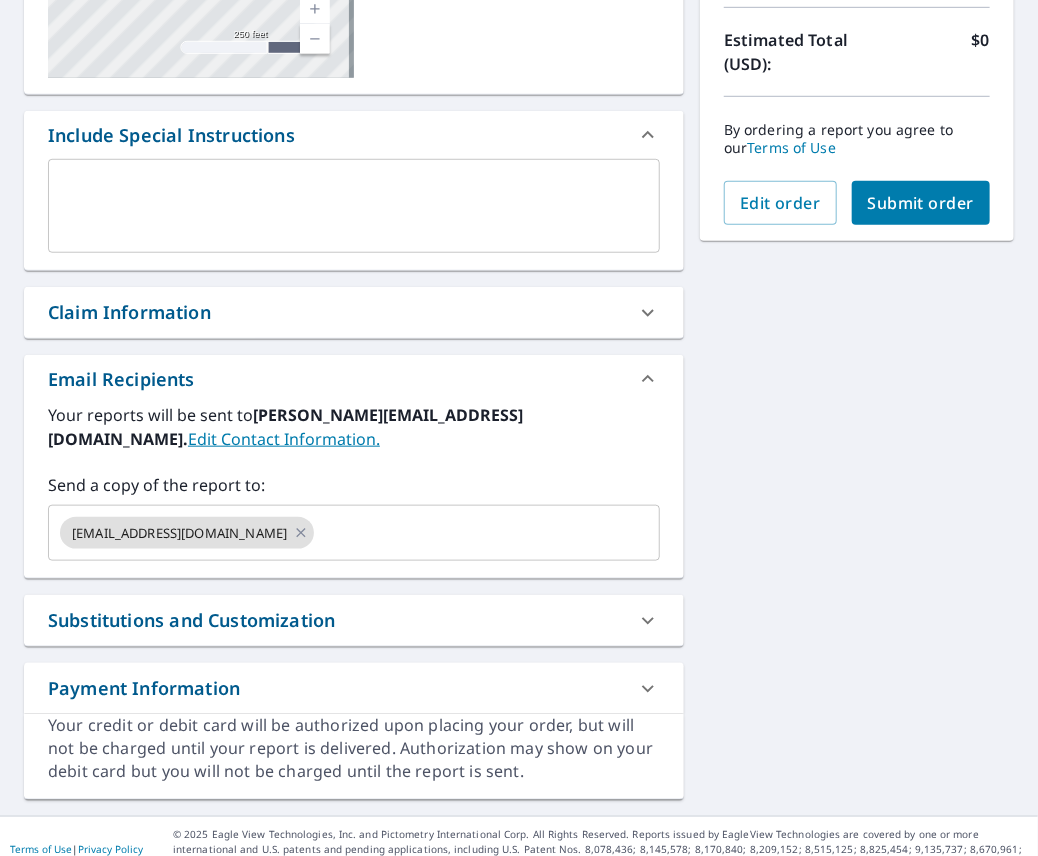 click on "Submit order" at bounding box center [921, 203] 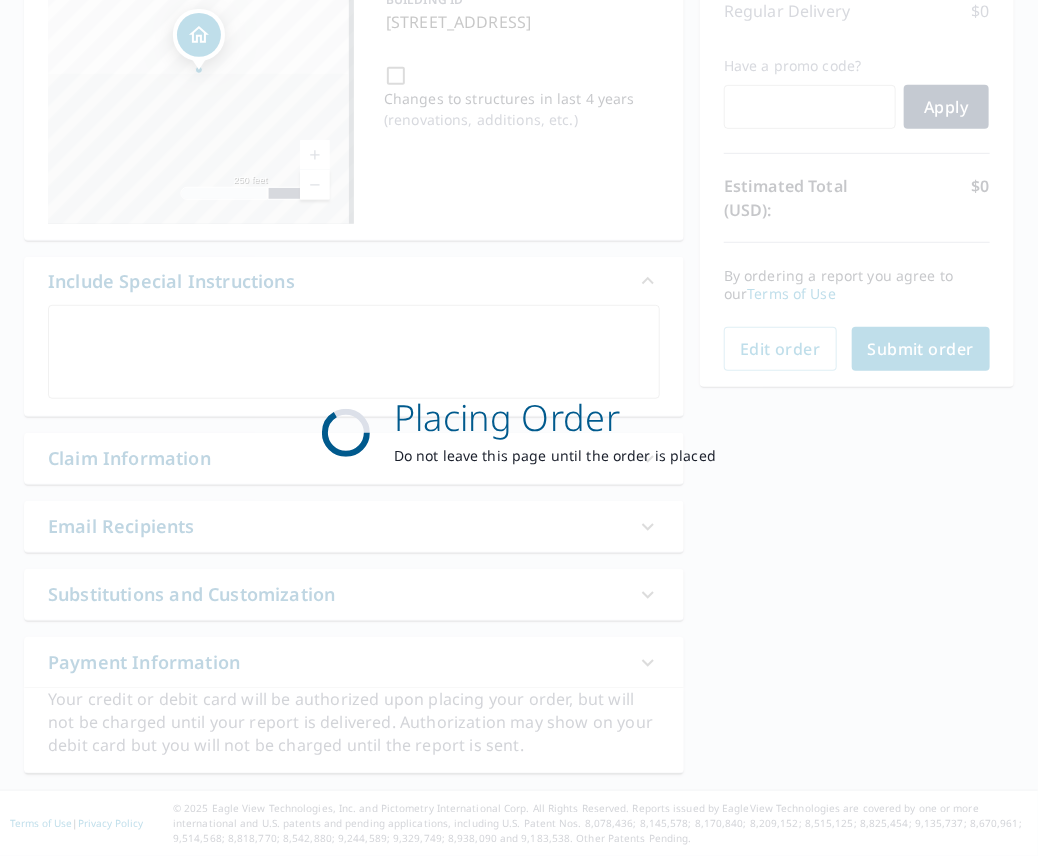 scroll, scrollTop: 291, scrollLeft: 0, axis: vertical 